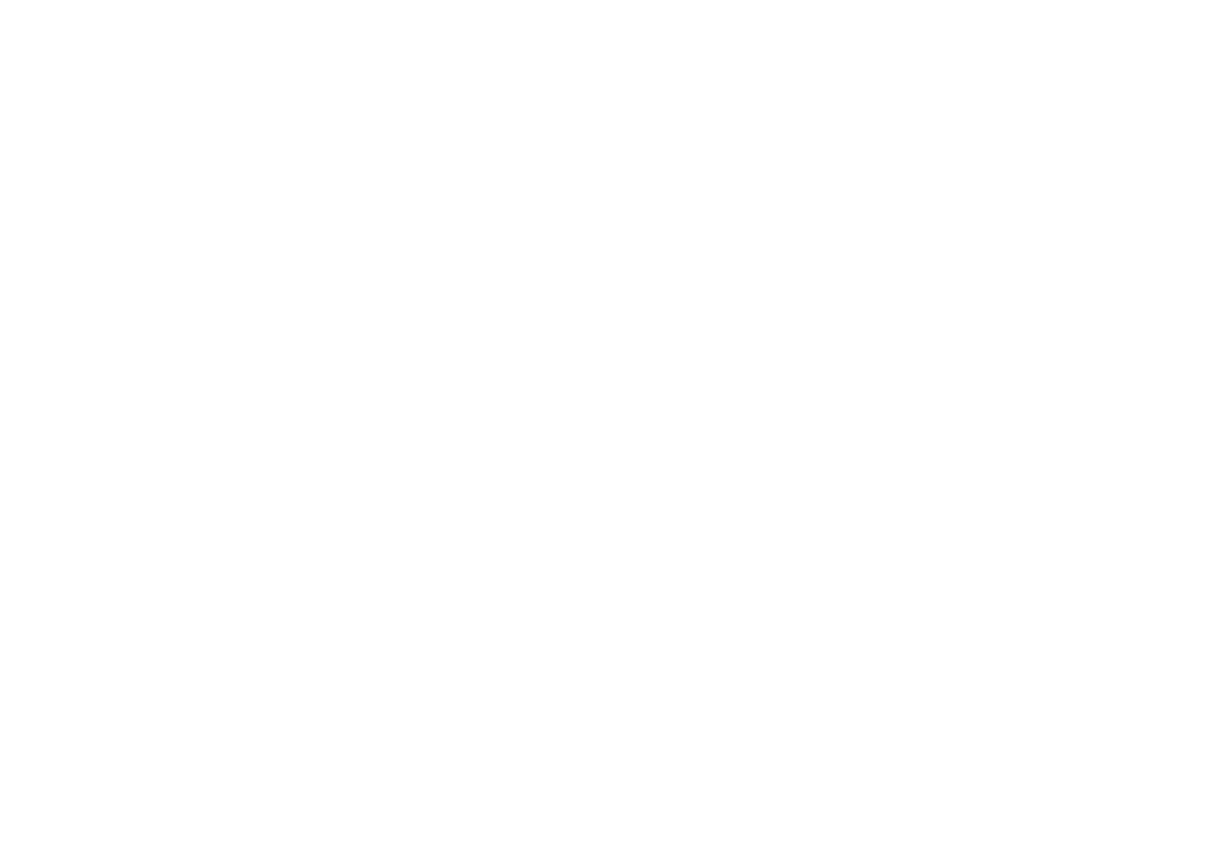 scroll, scrollTop: 0, scrollLeft: 0, axis: both 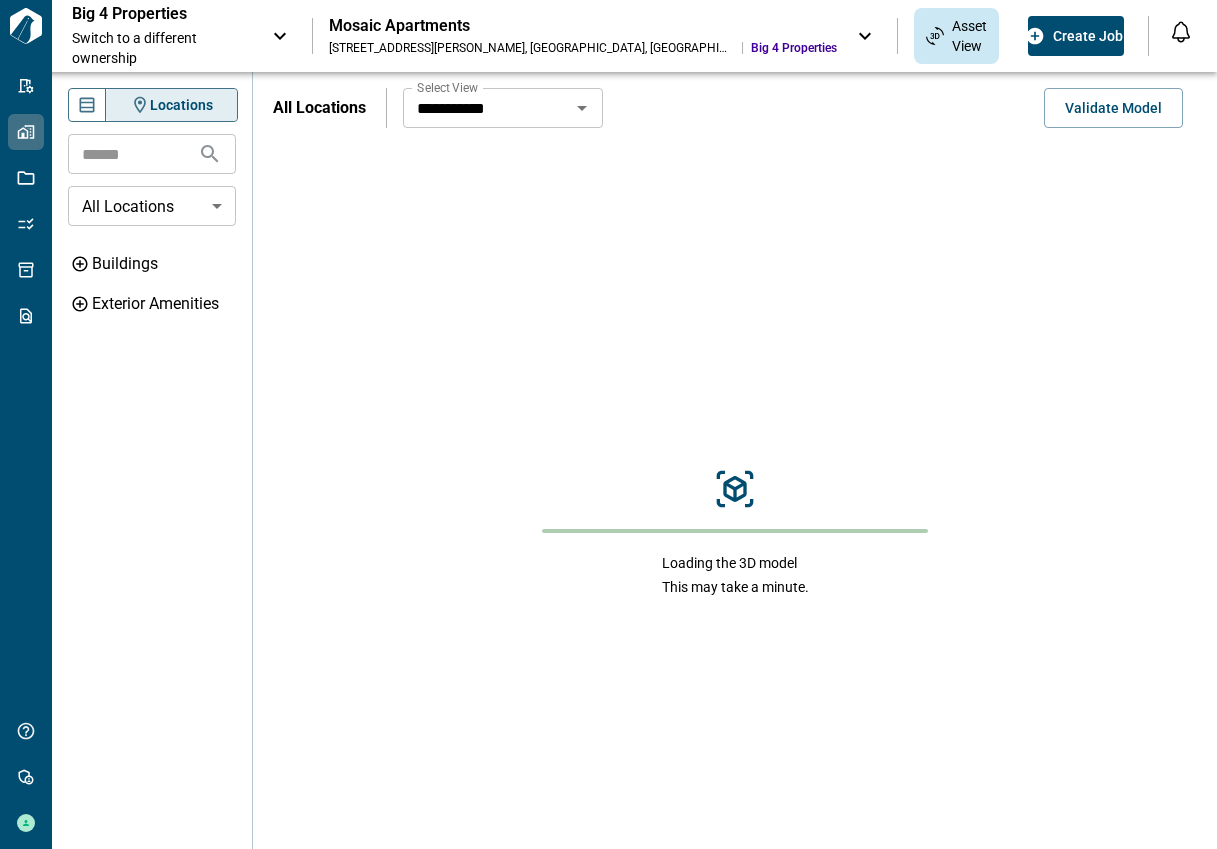 click on "Big 4 Properties" at bounding box center [162, 14] 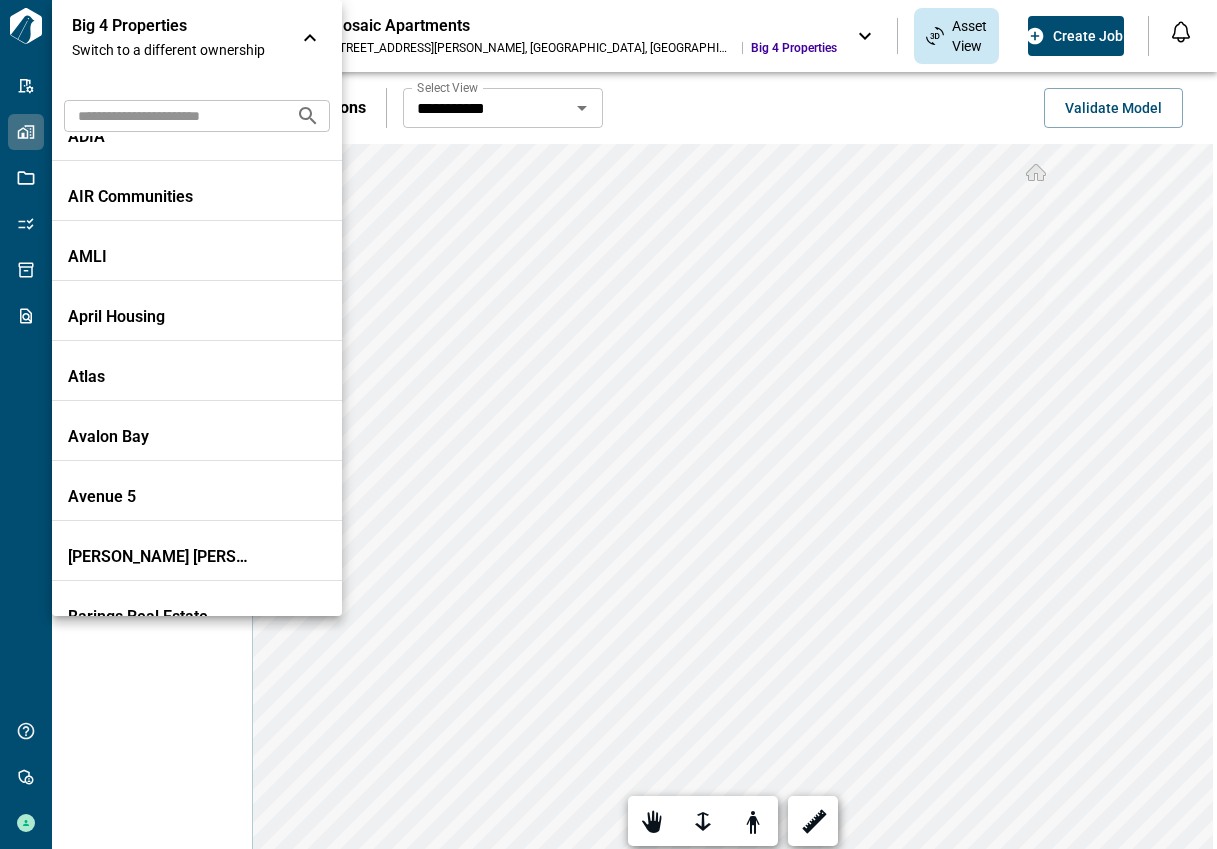 scroll, scrollTop: 100, scrollLeft: 0, axis: vertical 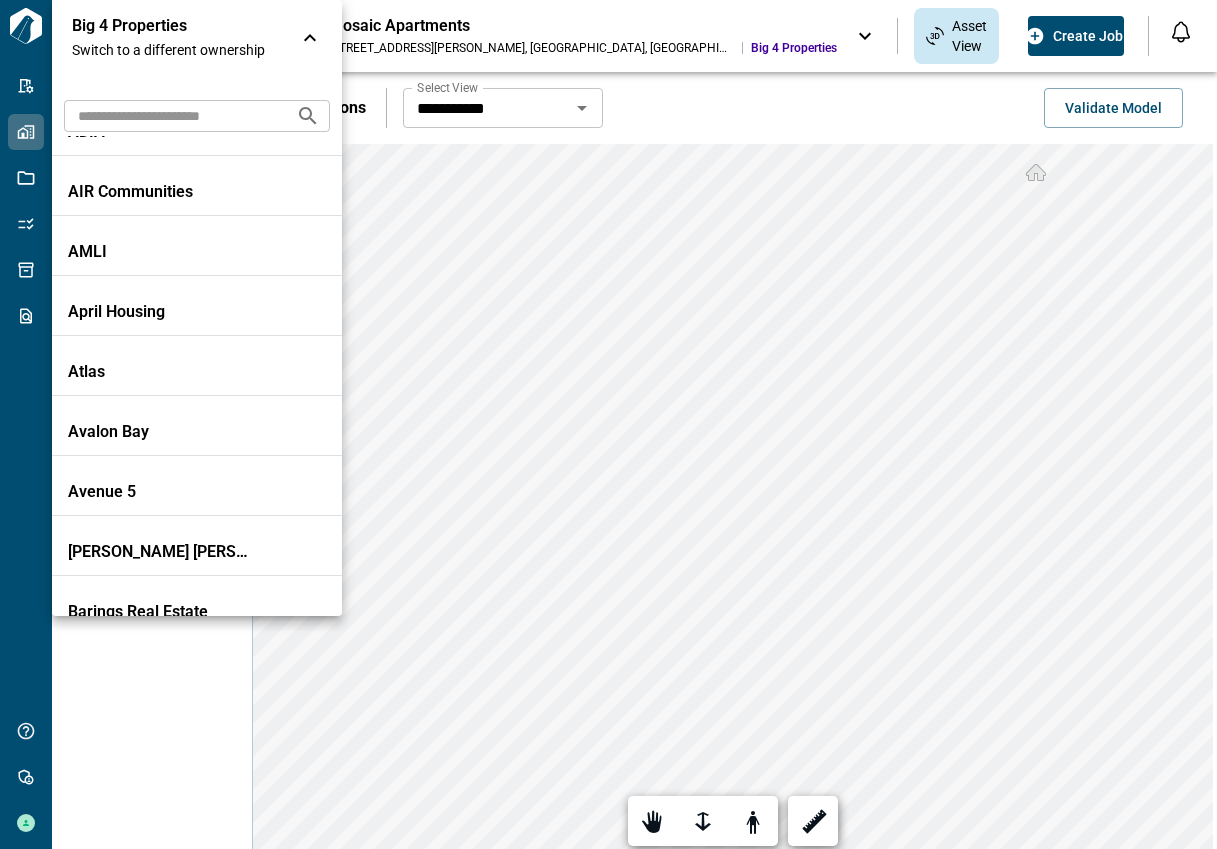 click on "Avalon Bay" at bounding box center (158, 432) 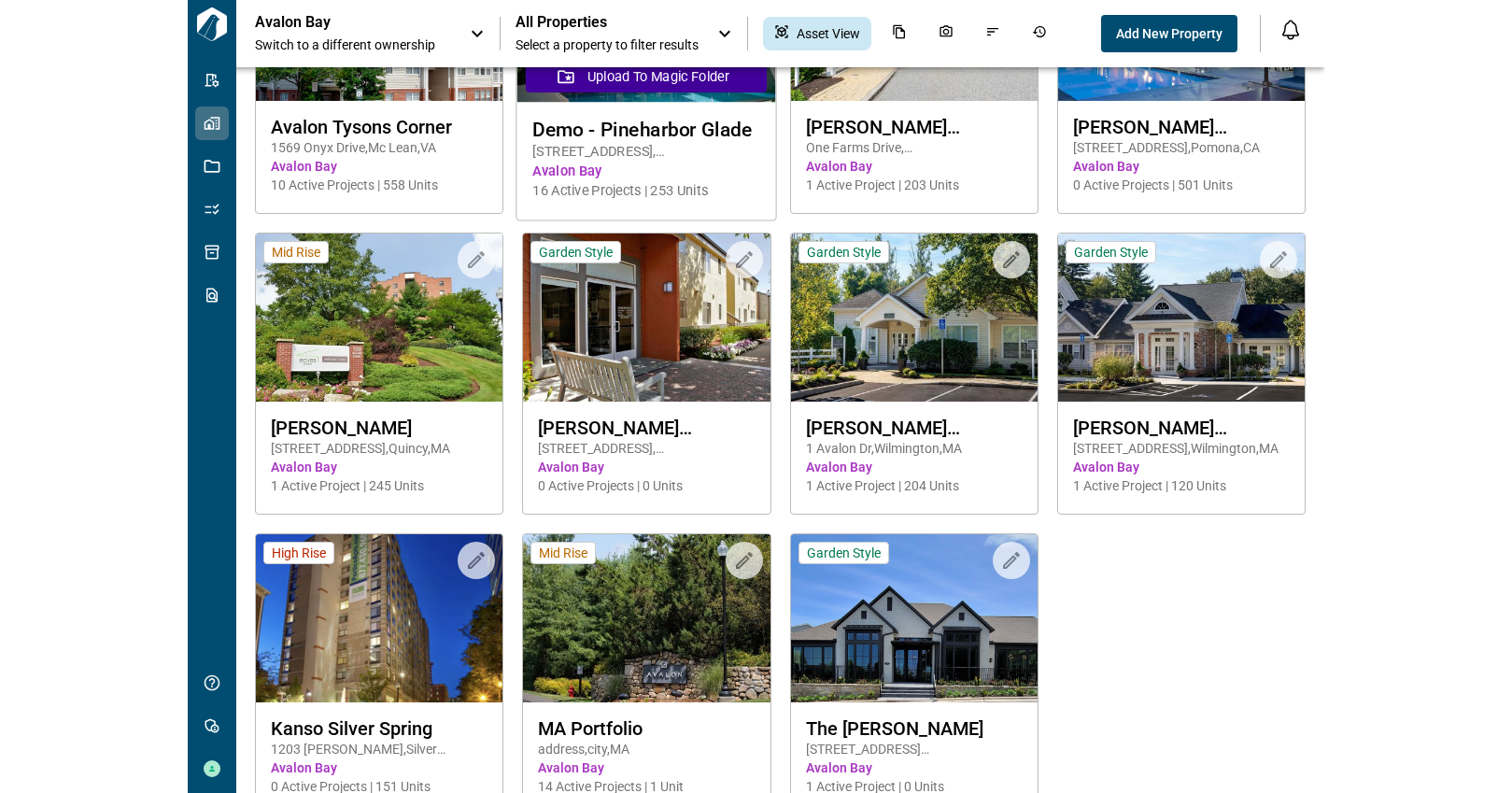 scroll, scrollTop: 1454, scrollLeft: 0, axis: vertical 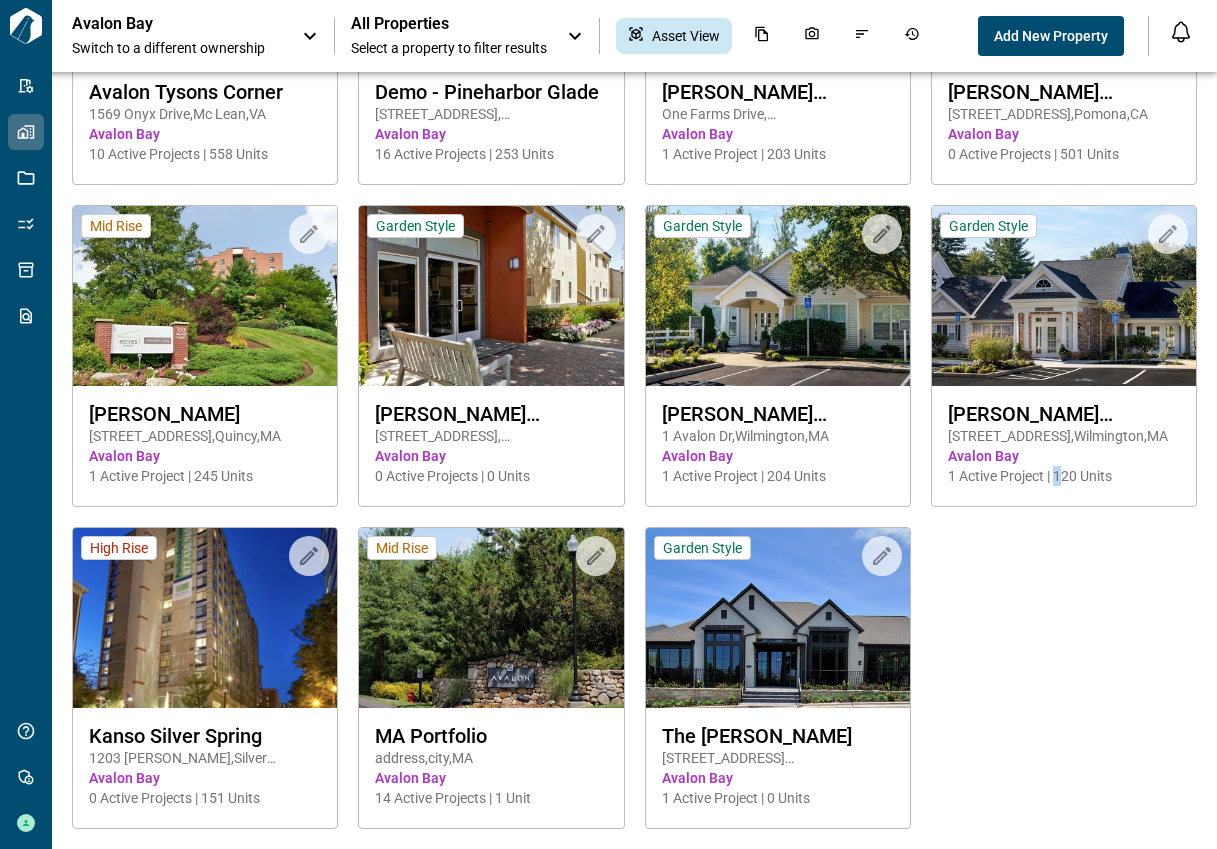 click on "Upload to Magic Folder Garden Style AVA Burbank 401 N Pass Ave ,  Burbank ,  CA Avalon Bay 12 Active Projects | 750 Units Upload to Magic Folder Garden Style Avalon Acton 1000 Avalon Dr ,  Acton ,  MA Avalon Bay 1 Active Project | 380 Units Upload to Magic Folder Garden Style Avalon at Arlington Square	 2350 26th Ct ,  Arlington ,  VA Avalon Bay 2 Active Projects | 842 Units Upload to Magic Folder Mid Rise Avalon at Assembly Row 333 Great River Road ,  Somerville ,  MA Avalon Bay 1 Active Project | 195 Units Upload to Magic Folder Garden Style Avalon at Lexington 100 Lexington Ridge Drive ,  Lexington ,  MA Avalon Bay 1 Active Project | 198 Units Upload to Magic Folder Mid Rise Avalon at the Hingham Shipyard 152 Shipyard Drive ,  Hingham ,  MA Avalon Bay 1 Active Project | 235 Units Upload to Magic Folder Garden Style Avalon at The Pinehills 1 Avalon Way ,  Plymouth ,  MA Avalon Bay 1 Active Project | 192 Units Upload to Magic Folder Mid Rise Avalon Bay - AVA Somerville 445 Artisan Way ,  Somerville ,  MA ," at bounding box center [624, -308] 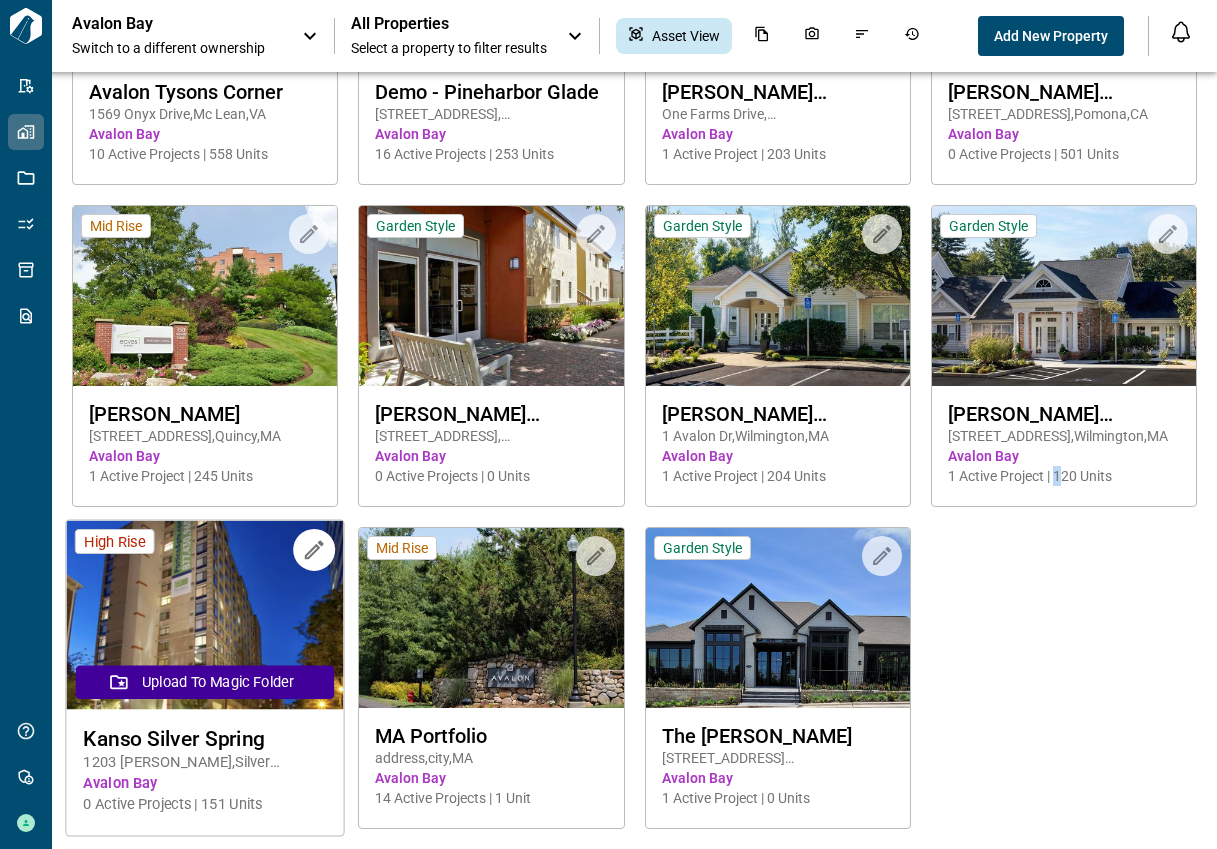 click at bounding box center (204, 615) 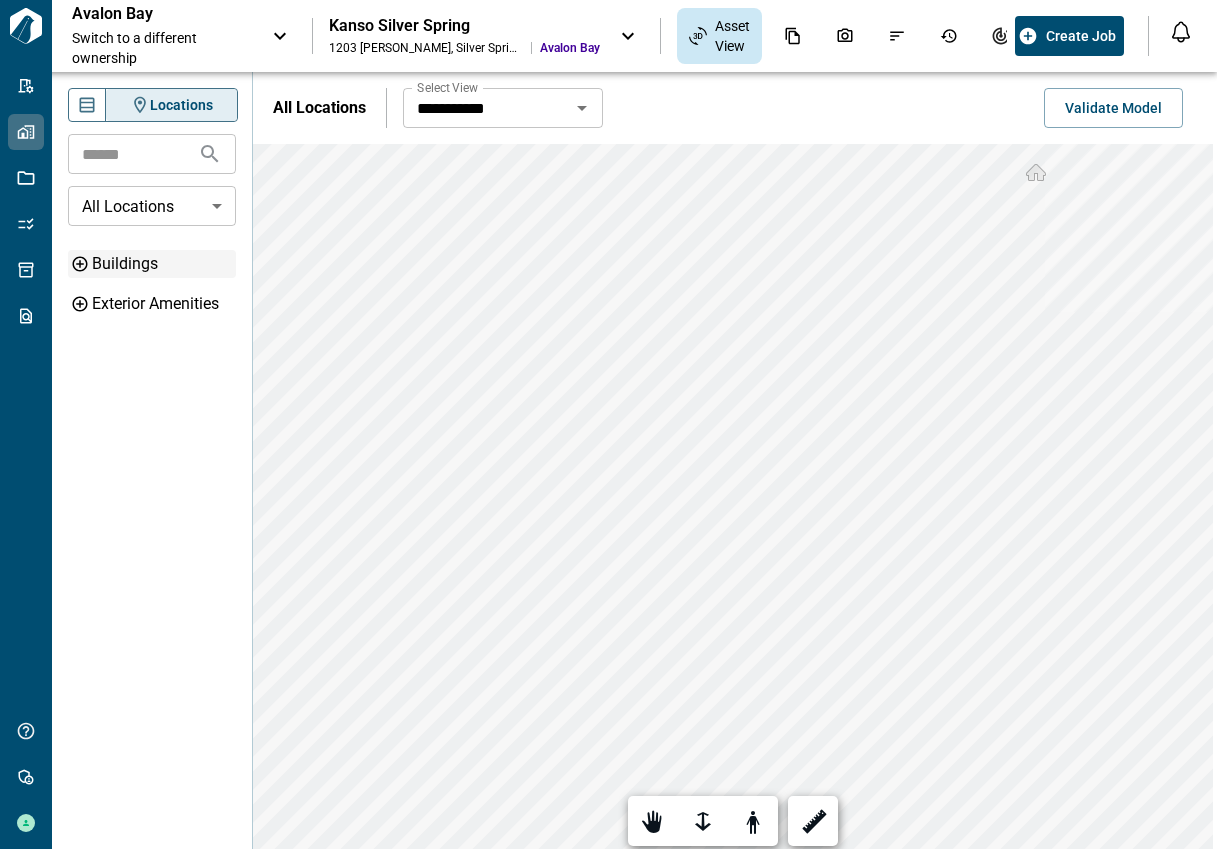 click on "Buildings" at bounding box center [162, 264] 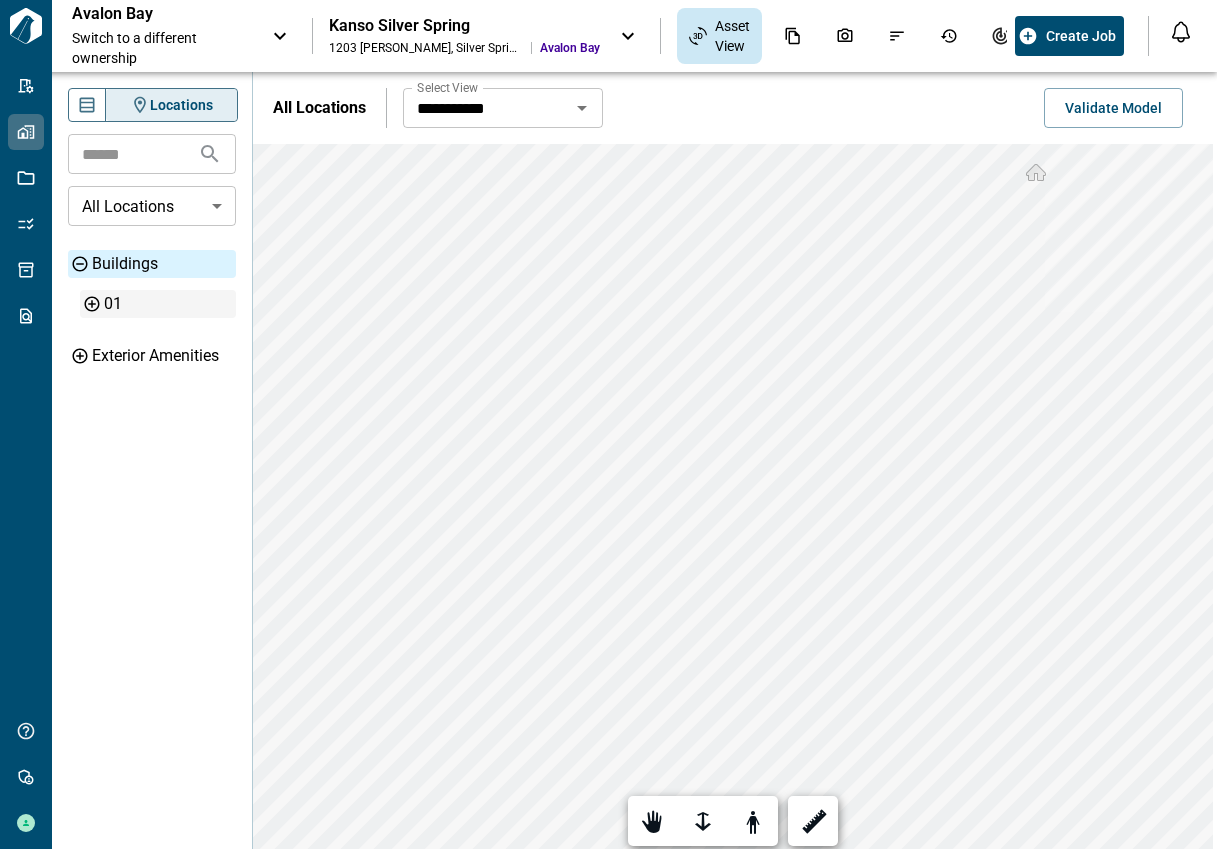 click on "01" at bounding box center (168, 304) 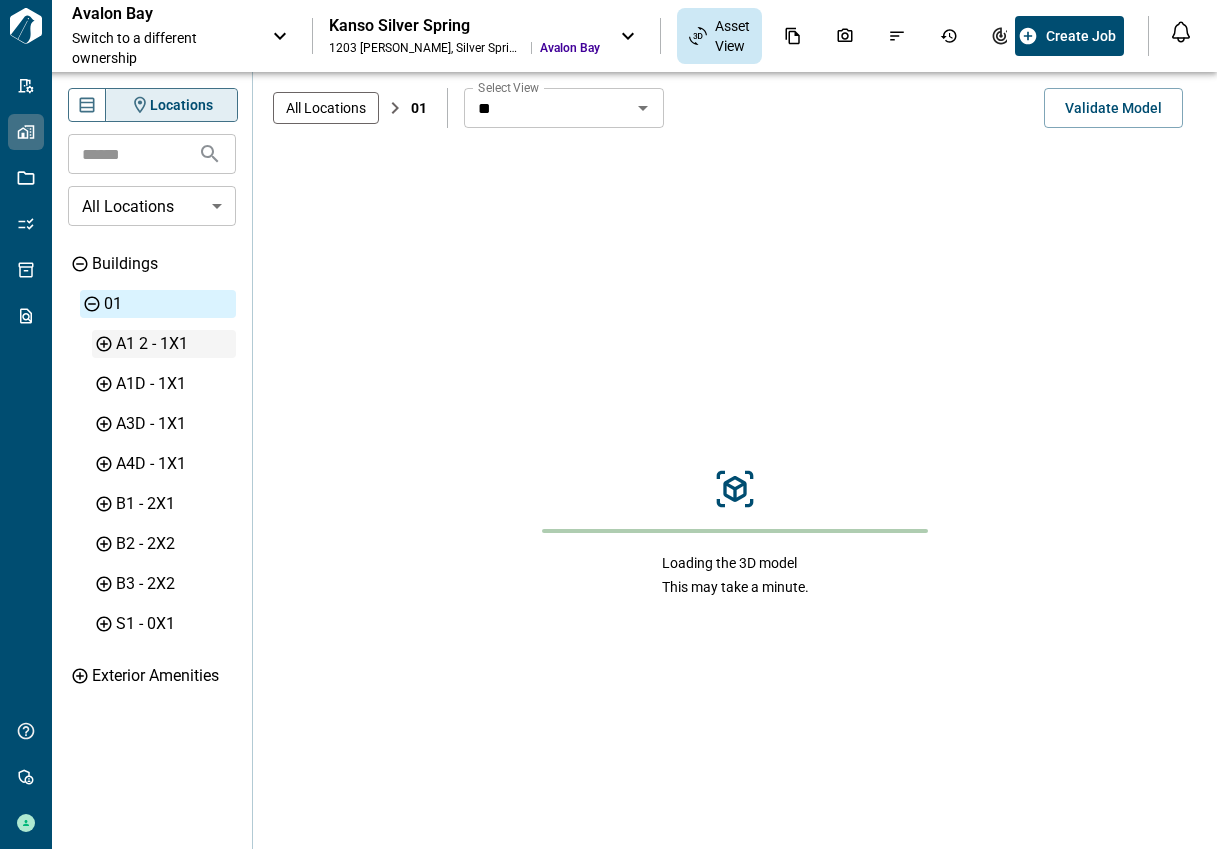 click on "A1 2 - 1X1" at bounding box center (174, 344) 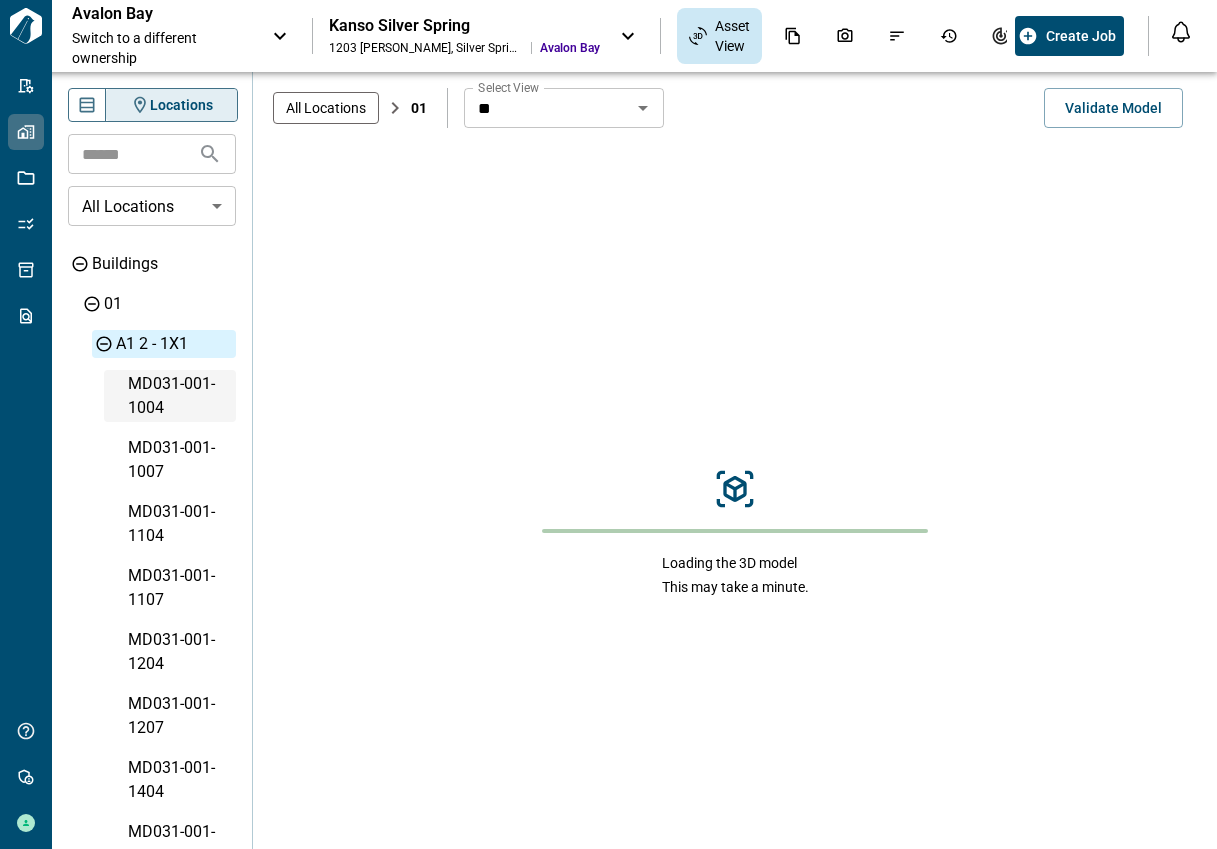 click on "MD031-001-1004" at bounding box center [180, 396] 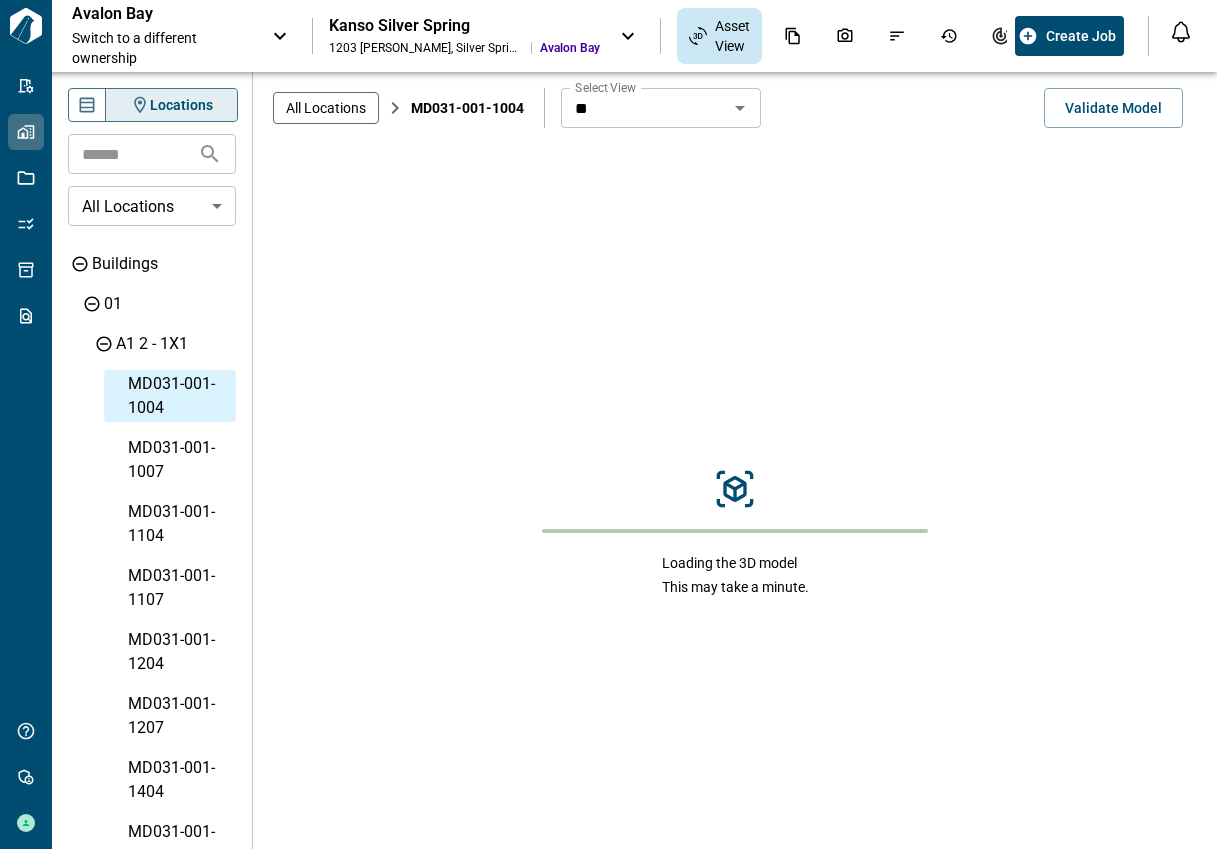 click on "Tailorbird Inc Admin-Properties Properties Jobs Scopes Packages Scraper Get Help Admin Tim Avalon Bay Switch to a different ownership   Kanso Silver Spring 1203 Fidler Ln , Silver Spring , MD Avalon Bay Asset View Create Job Notifications *** ****** **** Mark all as read No notifications yet We'll let you know when we've got something new for you. Powered by Knock Locations ​ All Locations ​ Buildings 01 A1 2 - 1X1 MD031-001-1004 MD031-001-1007 MD031-001-1104 MD031-001-1107 MD031-001-1204 MD031-001-1207 MD031-001-1404 MD031-001-1407 MD031-001-204 MD031-001-207 MD031-001-304 MD031-001-307 MD031-001-404 MD031-001-407 MD031-001-504 MD031-001-507 MD031-001-604 MD031-001-607 MD031-001-704 MD031-001-707 MD031-001-804 MD031-001-807 MD031-001-904 MD031-001-907 A1D - 1X1 A3D - 1X1 A4D - 1X1 B1 - 2X1 B2 - 2X2 B3 - 2X2 S1 - 0X1 Exterior Amenities All Locations MD031-001-1004 Select View ** Select View Validate Model Loading the 3D model  This may take a minute.
Orbit Pan" at bounding box center [608, 424] 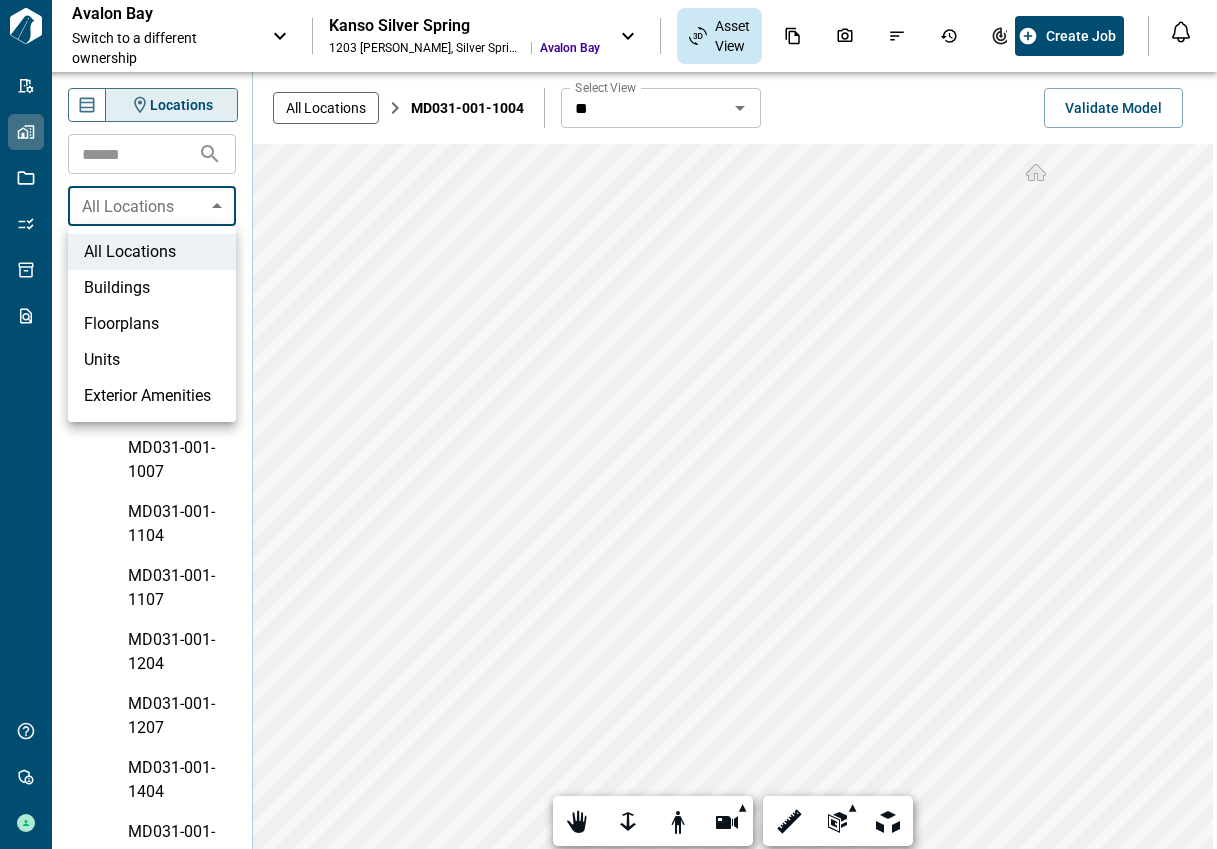 click on "Floorplans" at bounding box center [152, 324] 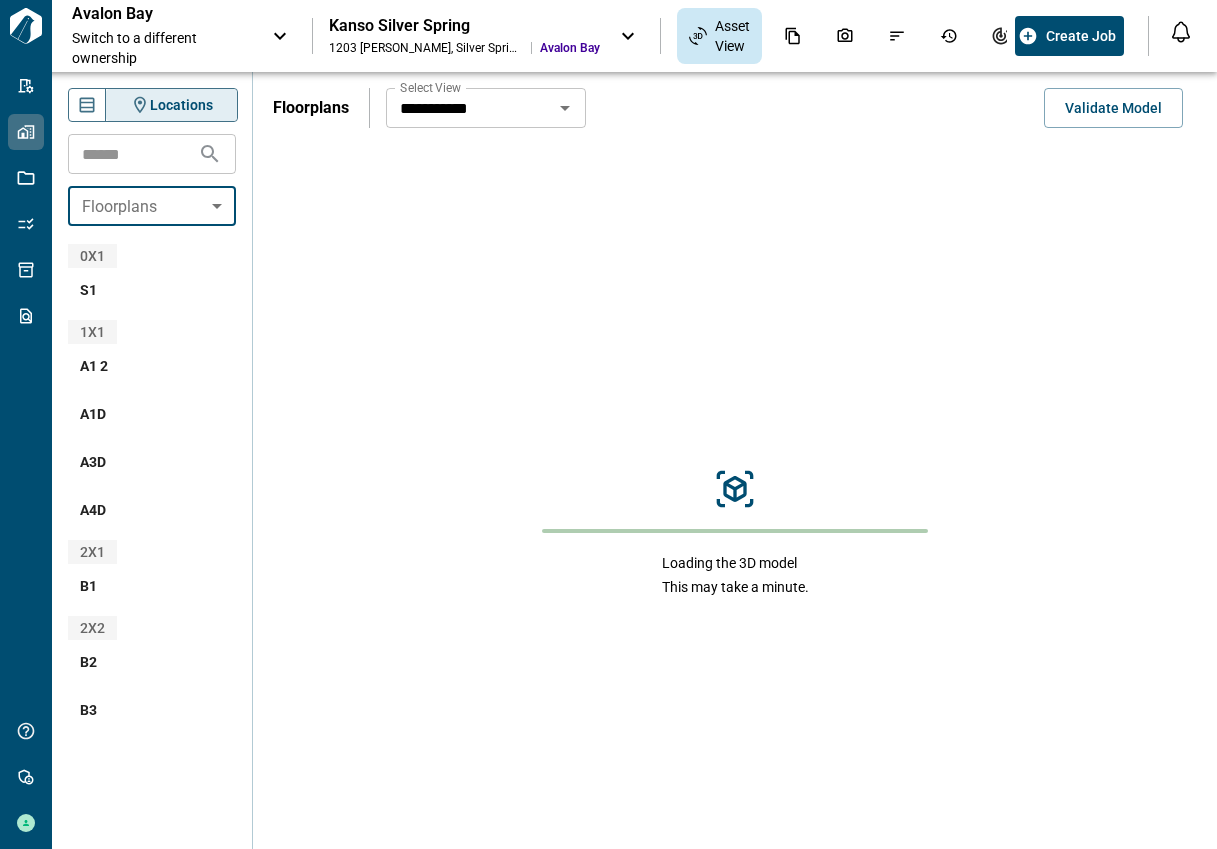 click on "S1" at bounding box center (88, 290) 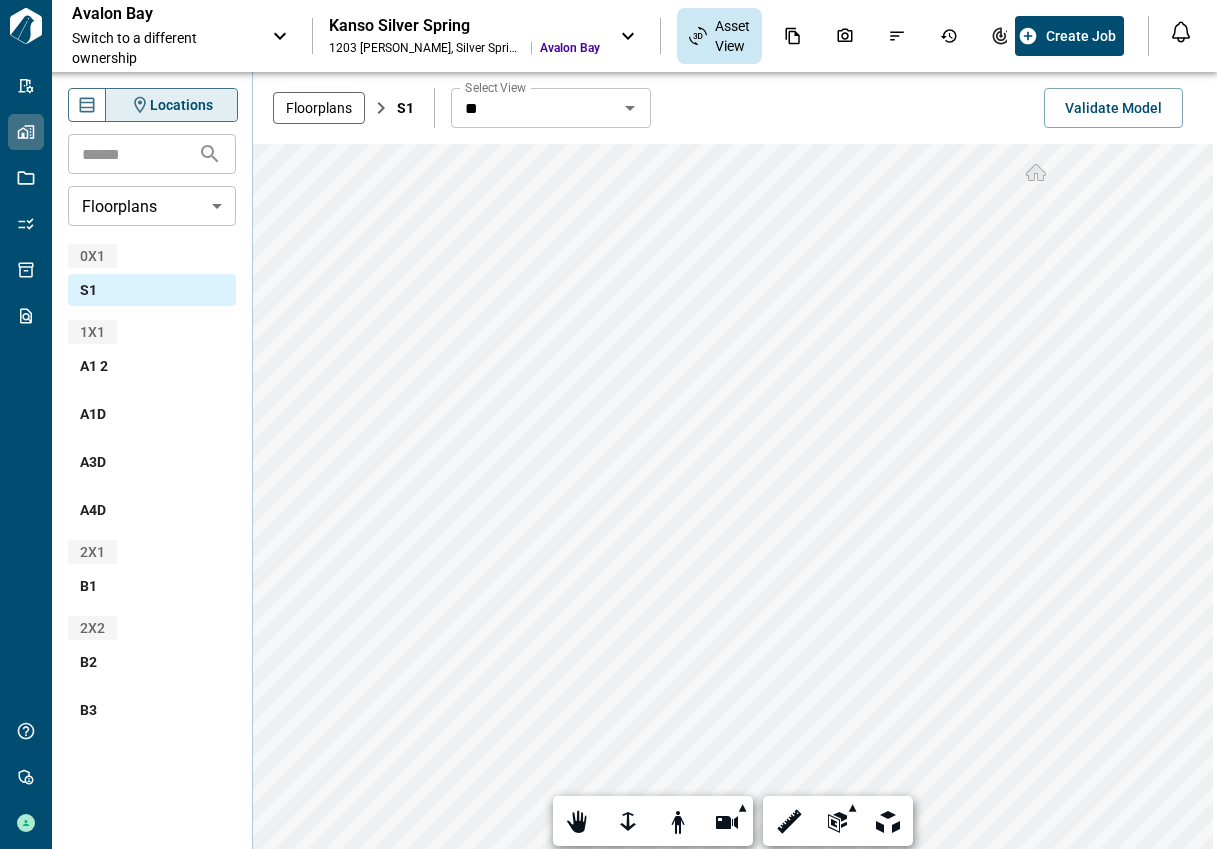 click on "A1 2" at bounding box center [152, 366] 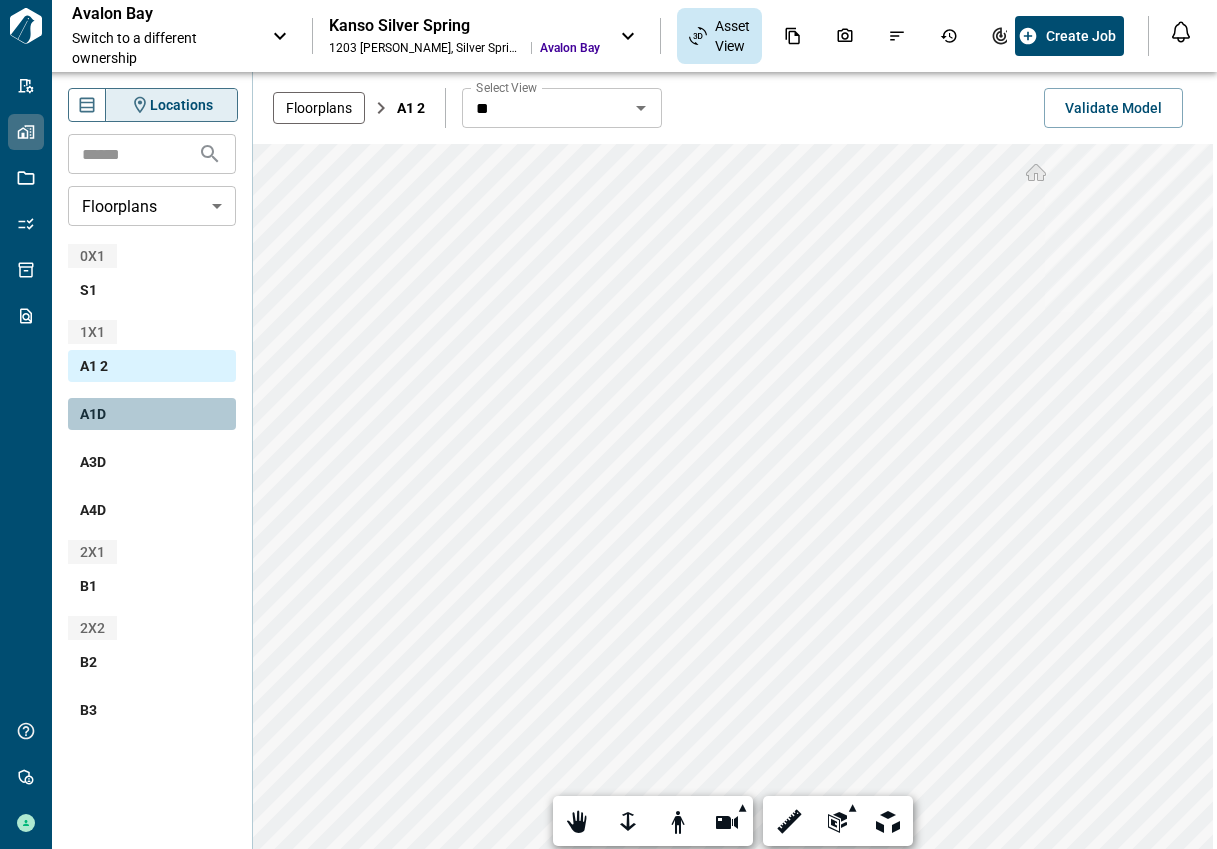 click on "A1D" at bounding box center (152, 414) 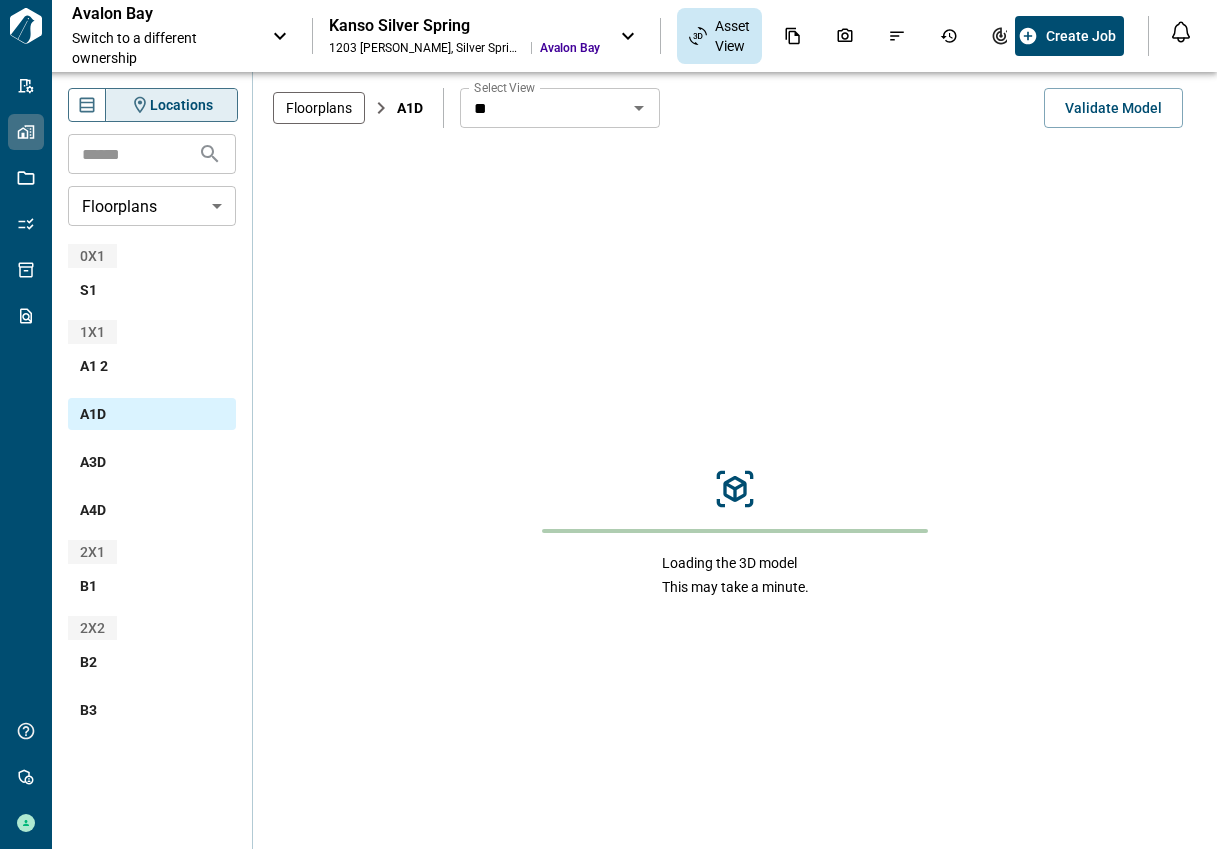 click on "Tailorbird Inc Admin-Properties Properties Jobs Scopes Packages Scraper Get Help Admin Tim Avalon Bay Switch to a different ownership   Kanso Silver Spring 1203 Fidler Ln , Silver Spring , MD Avalon Bay Asset View Create Job Notifications *** ****** **** Mark all as read No notifications yet We'll let you know when we've got something new for you. Powered by Knock Locations ​ Floorplans ********* ​ 0X1 S1 1X1 A1 2 A1D A3D A4D 2X1 B1 2X2 B2 B3 Floorplans A1D Select View ** Select View Validate Model Loading the 3D model  This may take a minute. Loading... Loading... Rendering... Optimizing... Data provided by: × Data attribution Create New Job Job name ​ Job Description (Optional) 0/400 * ​ Choose a Job type Unit Interiors Jobs focused on renovating individual units. Others Jobs focused on common areas, exteriors, or any broader property improvements. Next" at bounding box center (608, 424) 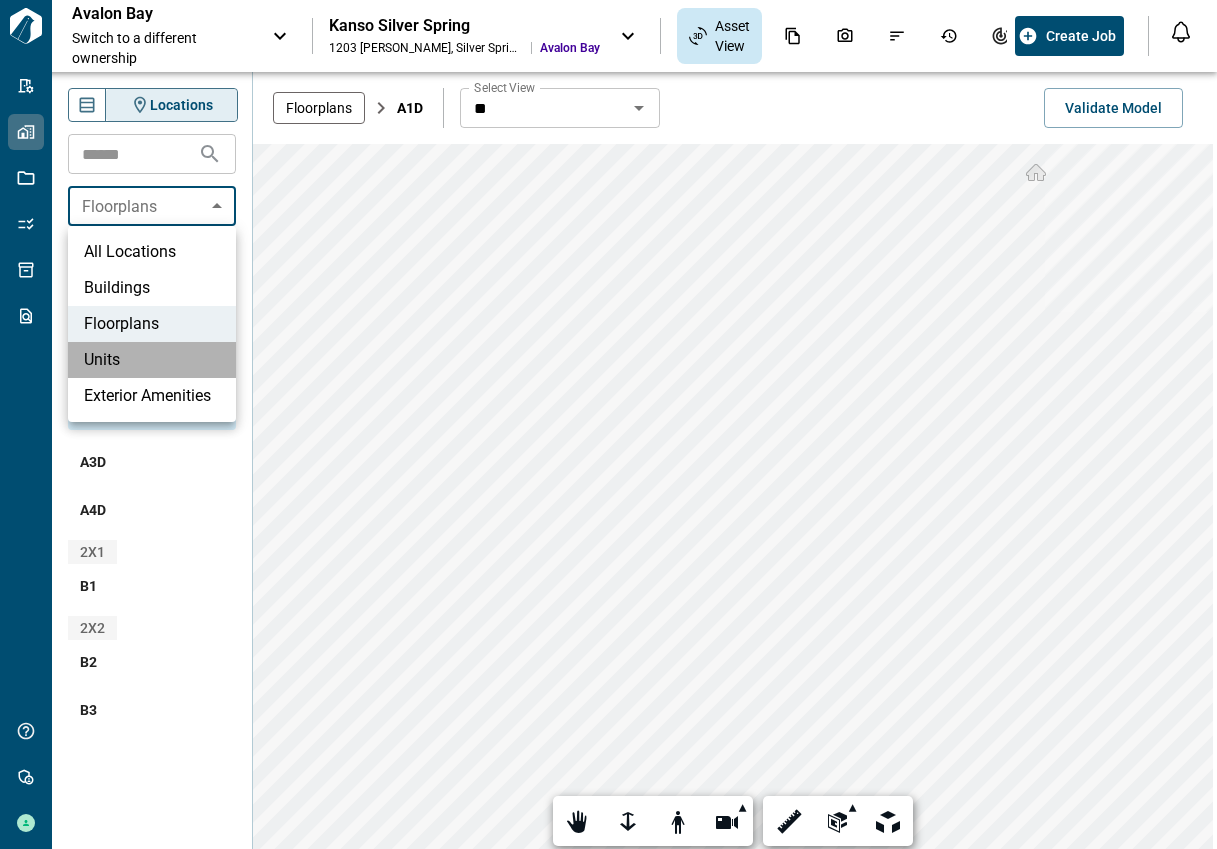 click on "Units" at bounding box center [152, 360] 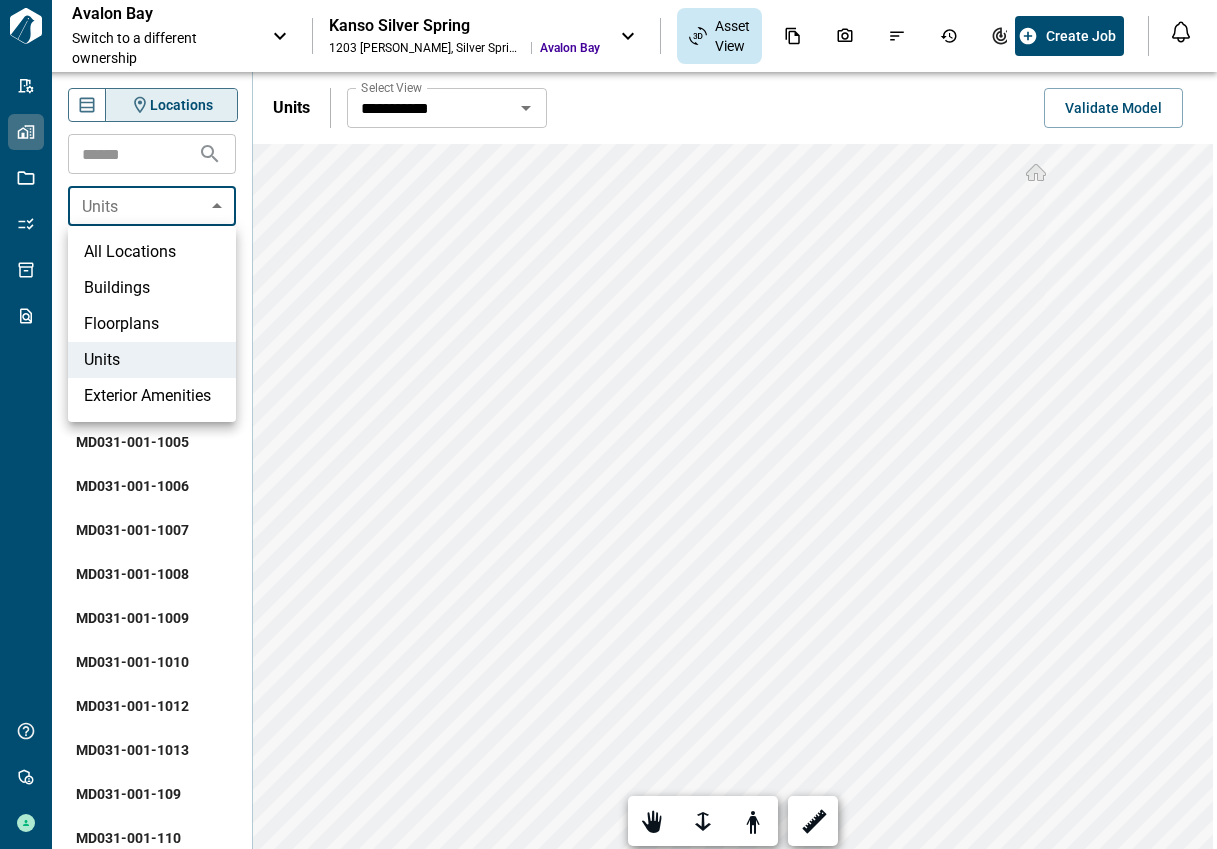 click on "Tailorbird Inc Admin-Properties Properties Jobs Scopes Packages Scraper Get Help Admin Tim Avalon Bay Switch to a different ownership   Kanso Silver Spring 1203 Fidler Ln , Silver Spring , MD Avalon Bay Asset View Create Job Notifications *** ****** **** Mark all as read No notifications yet We'll let you know when we've got something new for you. Powered by Knock Locations ​ Units **** ​ MD031-001-1001 MD031-001-1002 MD031-001-1003 MD031-001-1004 MD031-001-1005 MD031-001-1006 MD031-001-1007 MD031-001-1008 MD031-001-1009 MD031-001-1010 MD031-001-1012 MD031-001-1013 MD031-001-109 MD031-001-110 MD031-001-1101 MD031-001-1102 MD031-001-1103 MD031-001-1104 MD031-001-1105 MD031-001-1106 MD031-001-1107 MD031-001-1108 MD031-001-1109 MD031-001-111 MD031-001-1110 MD031-001-1112 MD031-001-1113 MD031-001-1201 MD031-001-1202 MD031-001-1203 MD031-001-1204 MD031-001-1205 MD031-001-1206 MD031-001-1207 MD031-001-1208 MD031-001-1209 MD031-001-1210 MD031-001-1212 MD031-001-1213 MD031-001-1401 MD031-001-1402 MD031-001-1403" at bounding box center (608, 424) 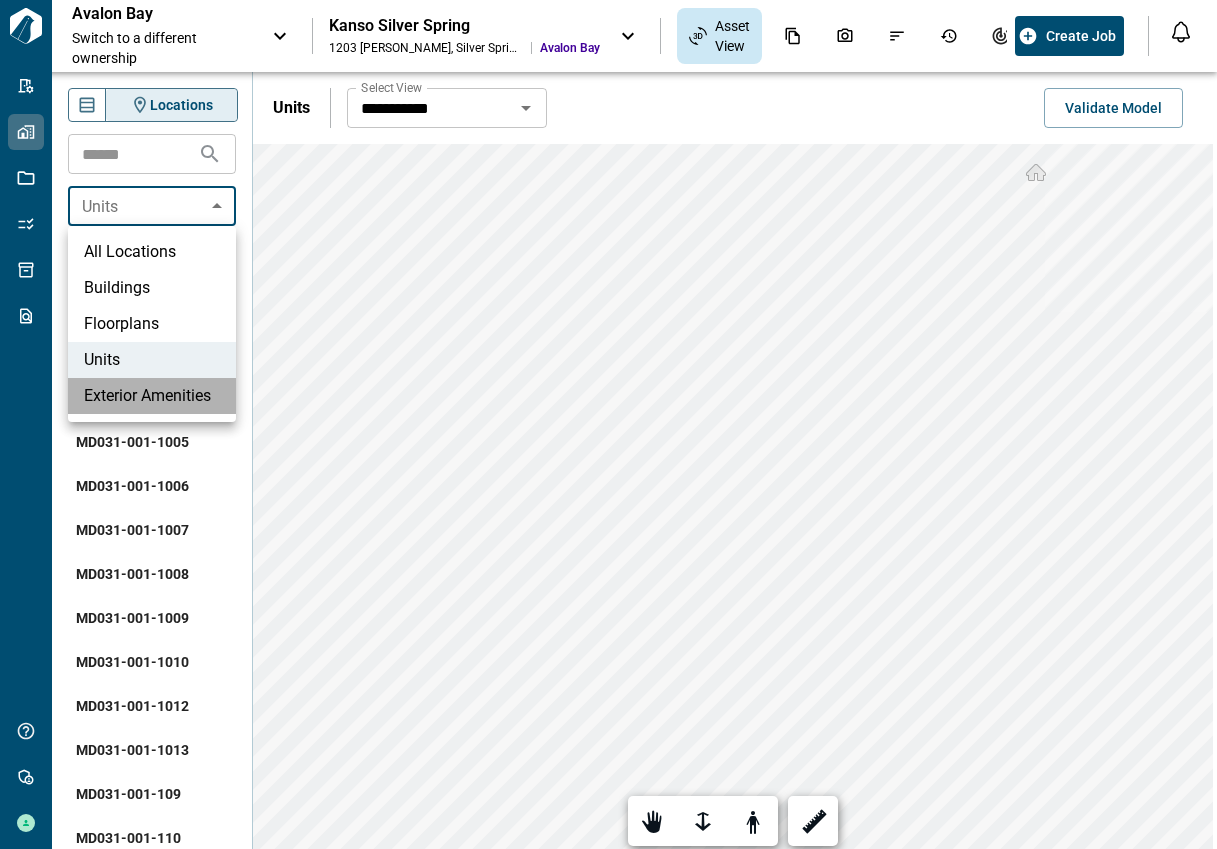 click on "Exterior Amenities" at bounding box center (152, 396) 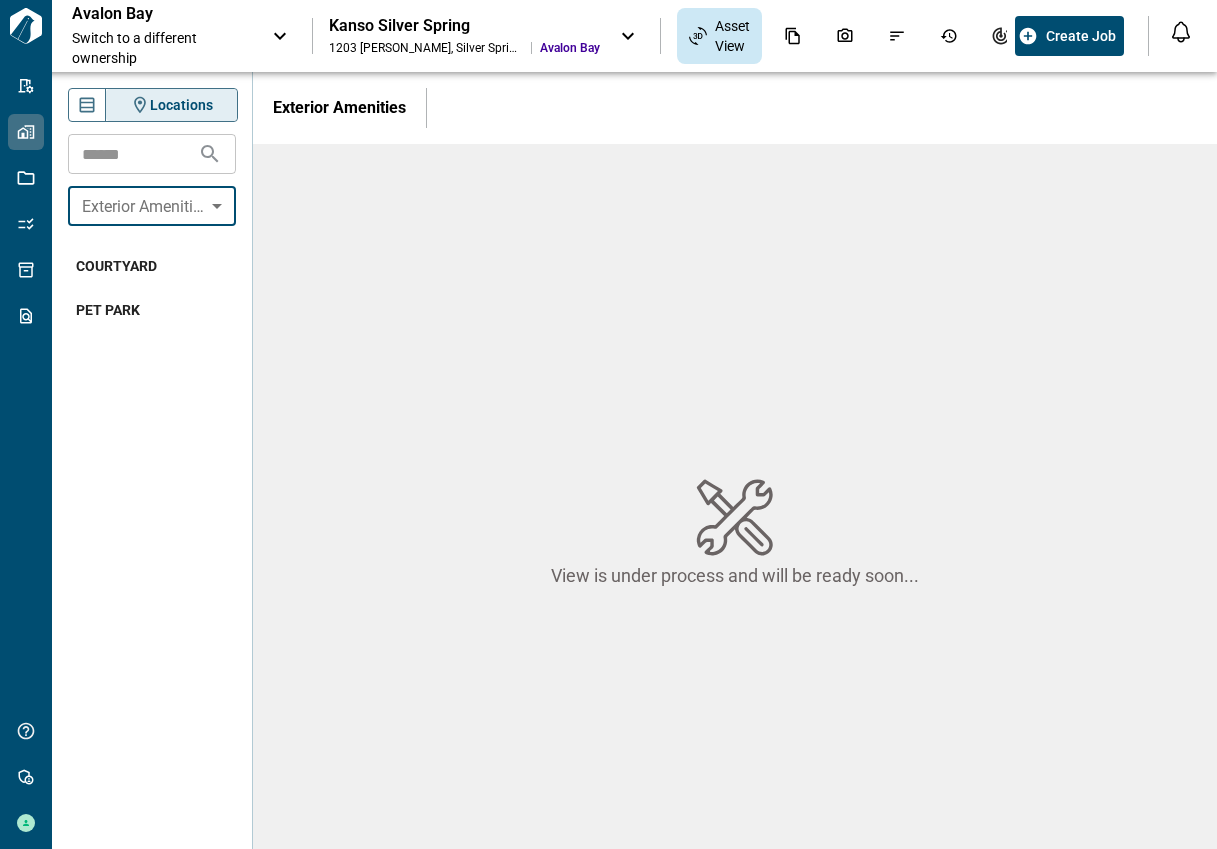 click on "**********" at bounding box center [608, 424] 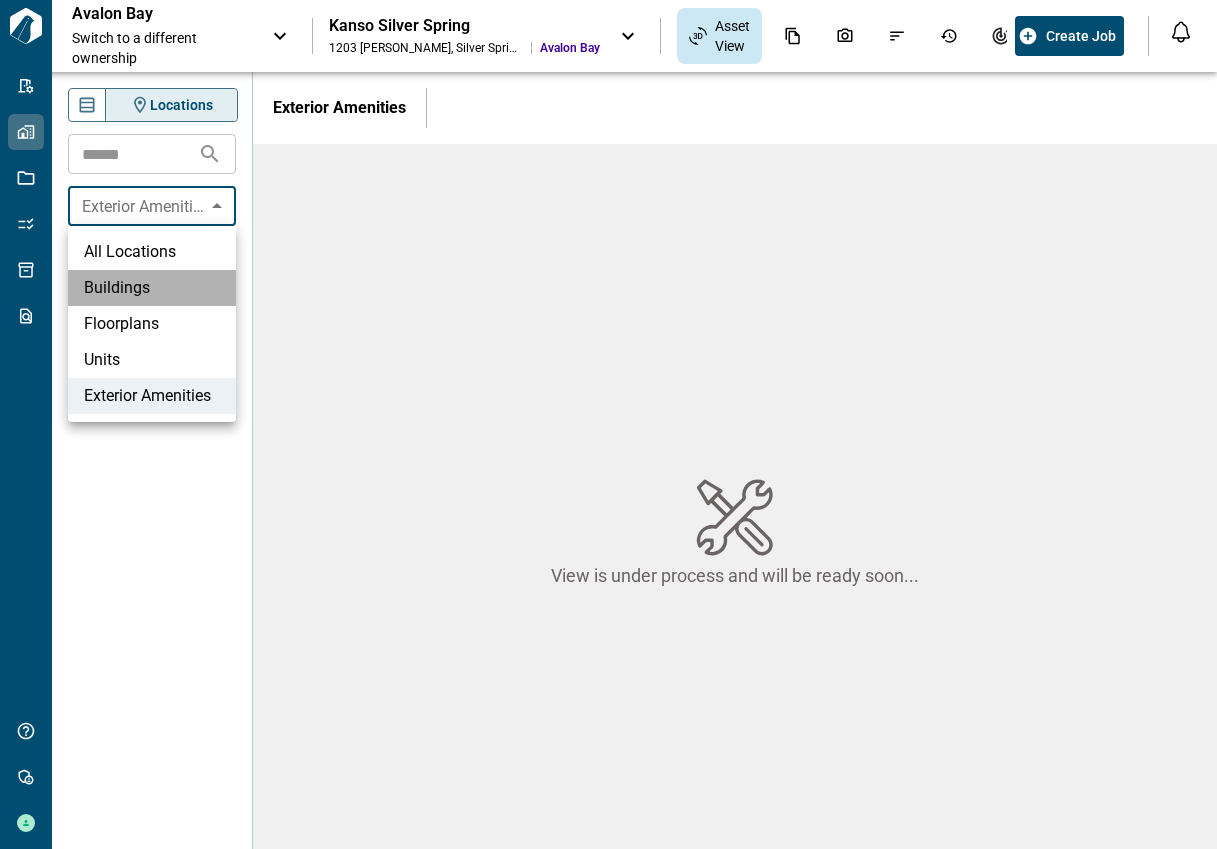 click on "Buildings" at bounding box center (152, 288) 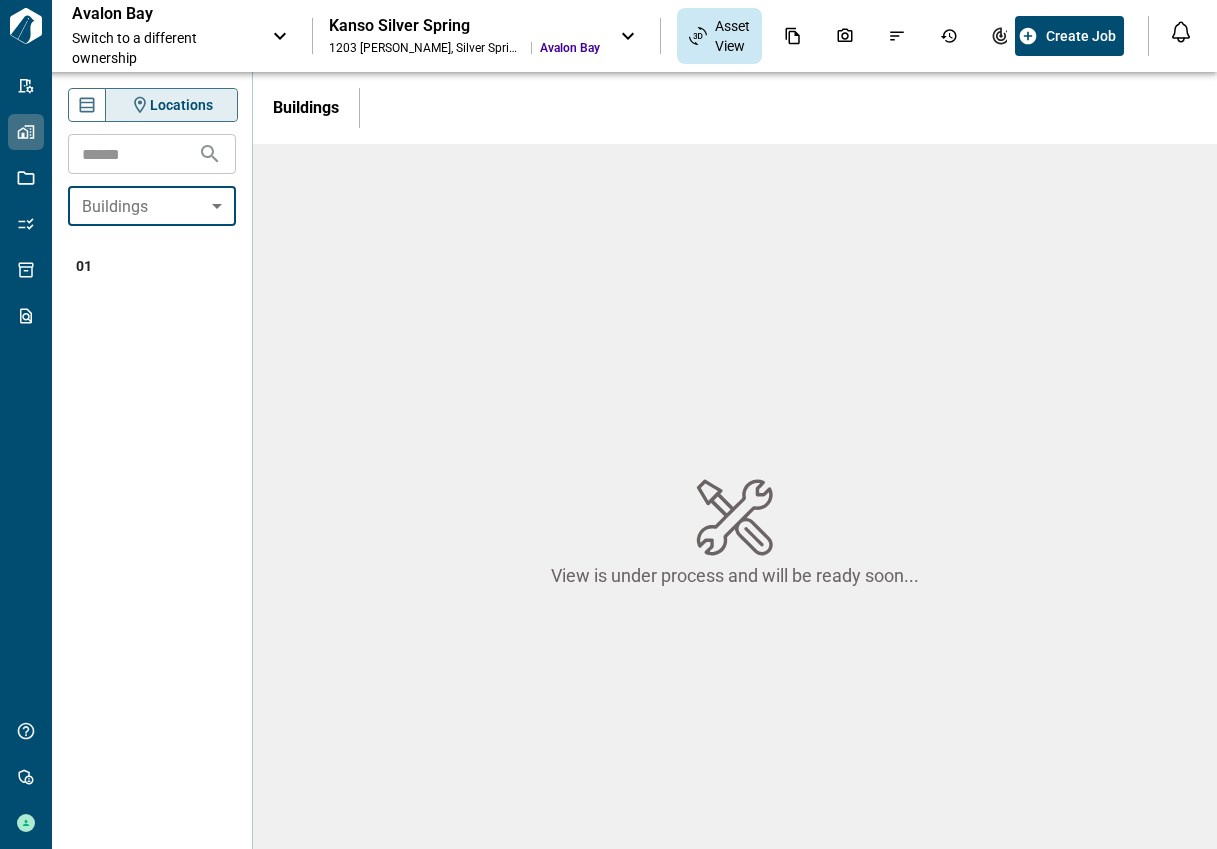 click on "01" at bounding box center (152, 266) 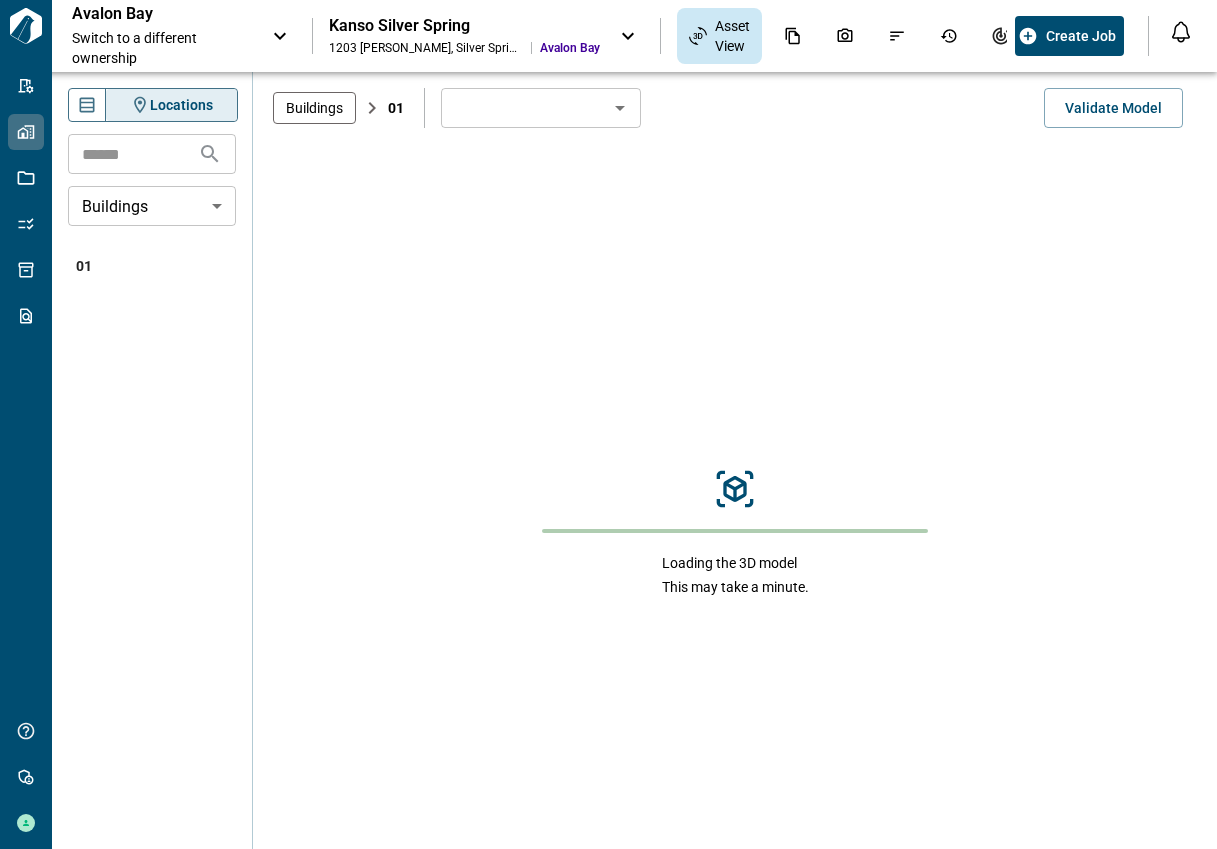 type on "**" 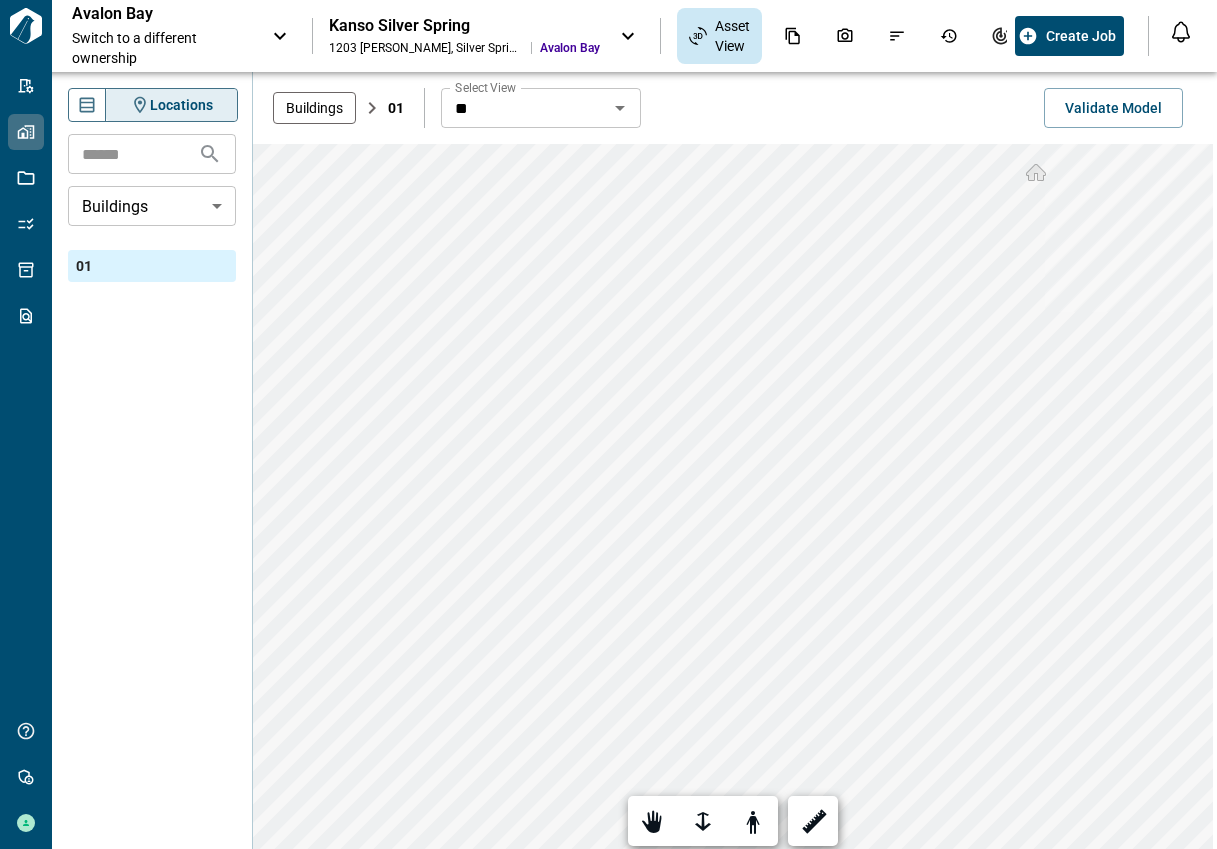 click on "**********" at bounding box center (608, 424) 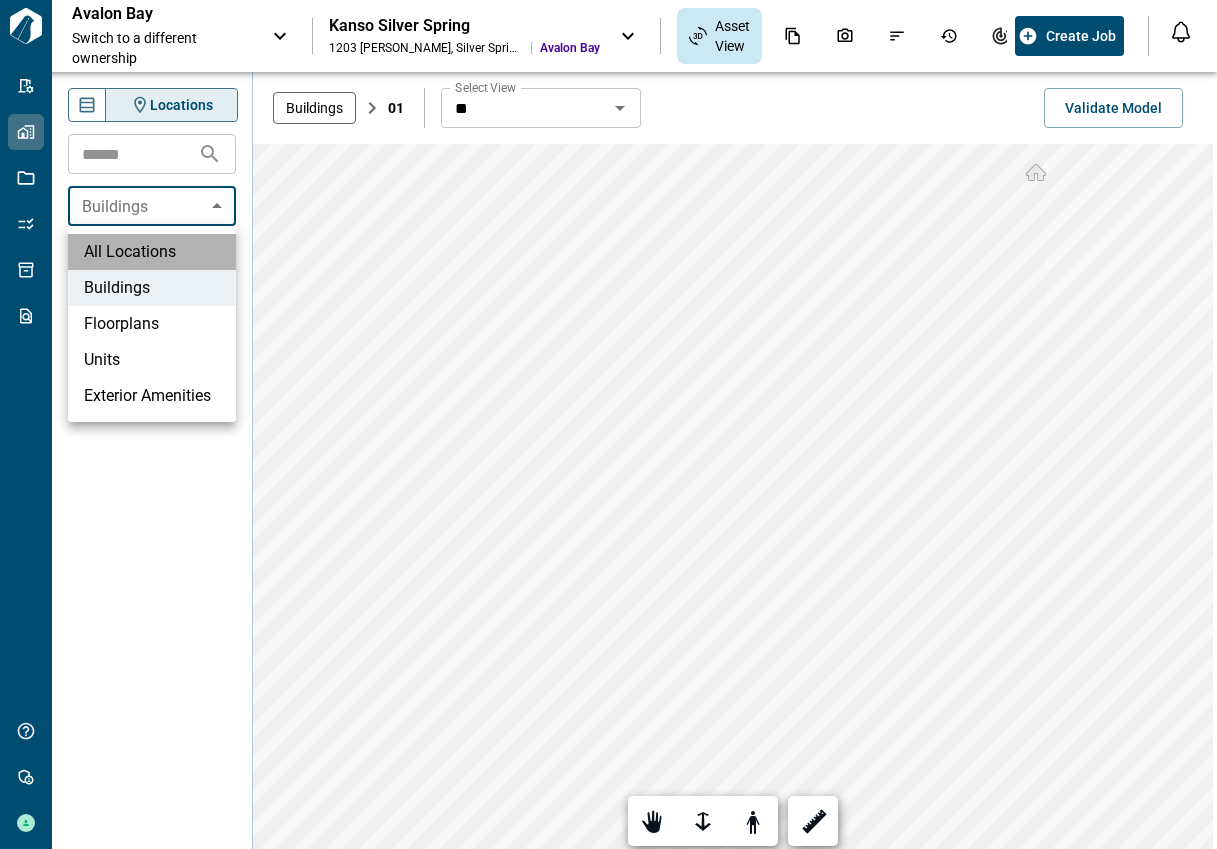 click on "All Locations" at bounding box center (152, 252) 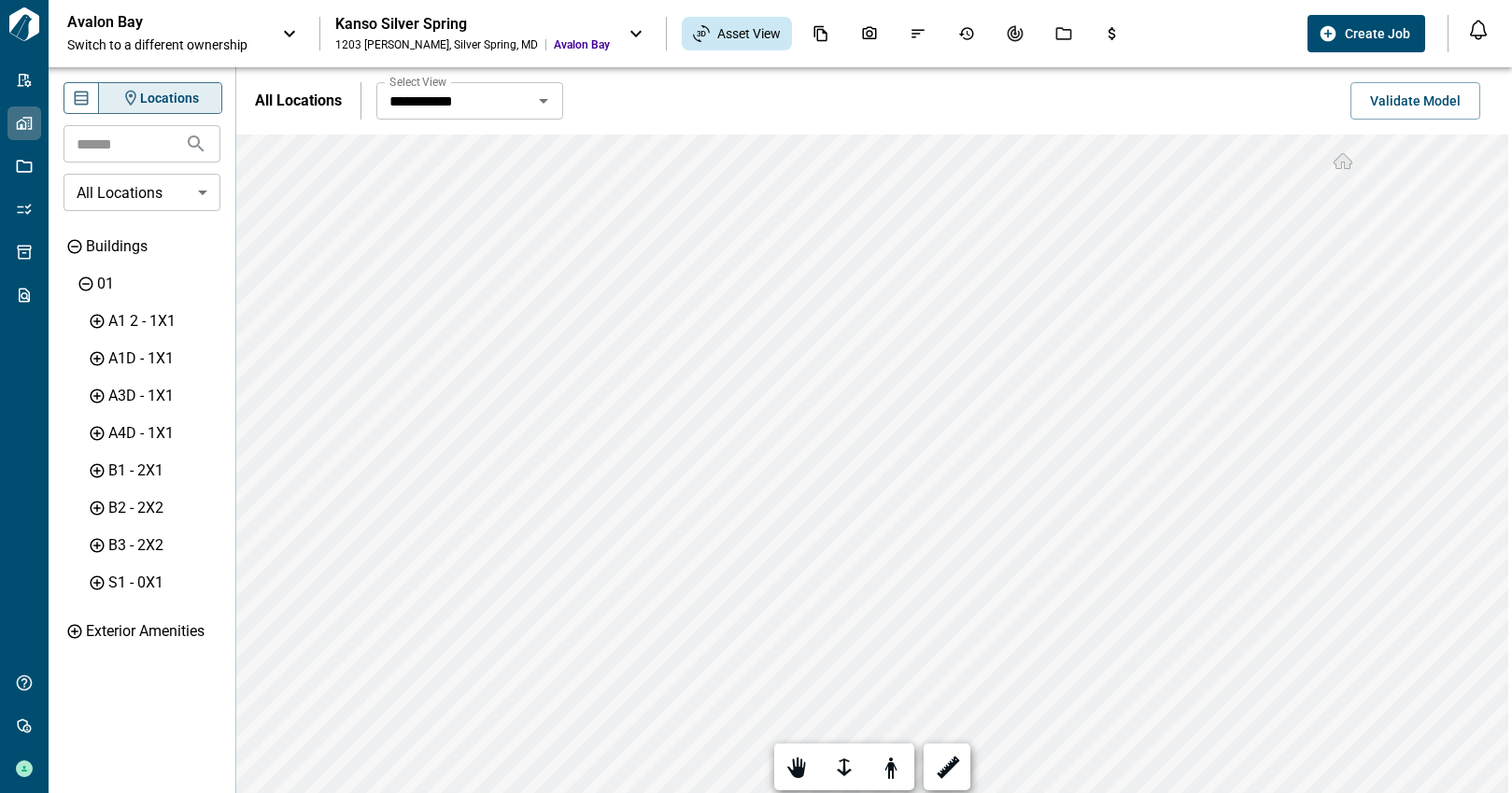 click on "Kanso Silver Spring" at bounding box center (473, 24) 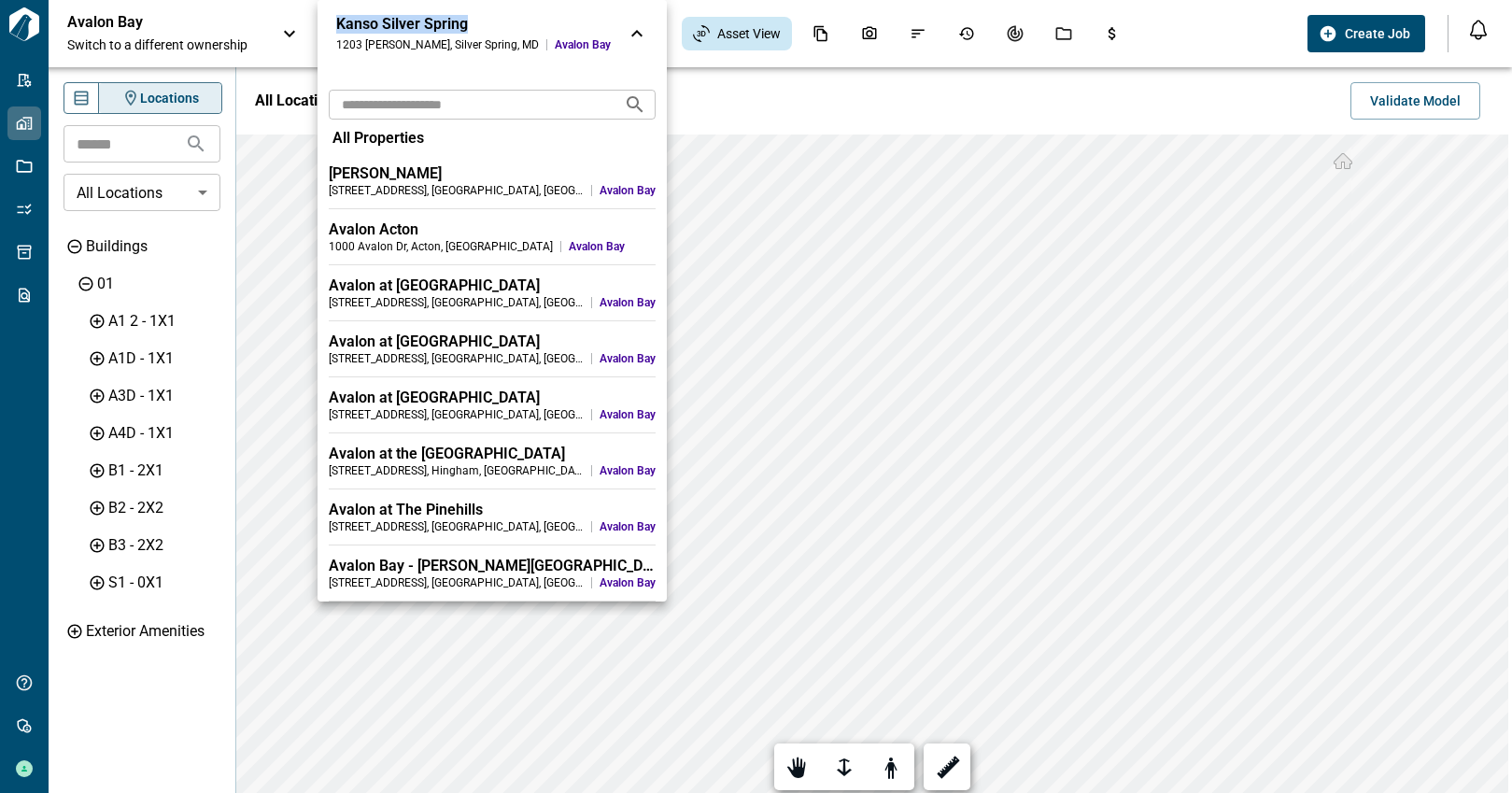 drag, startPoint x: 468, startPoint y: 25, endPoint x: 327, endPoint y: 6, distance: 142.27438 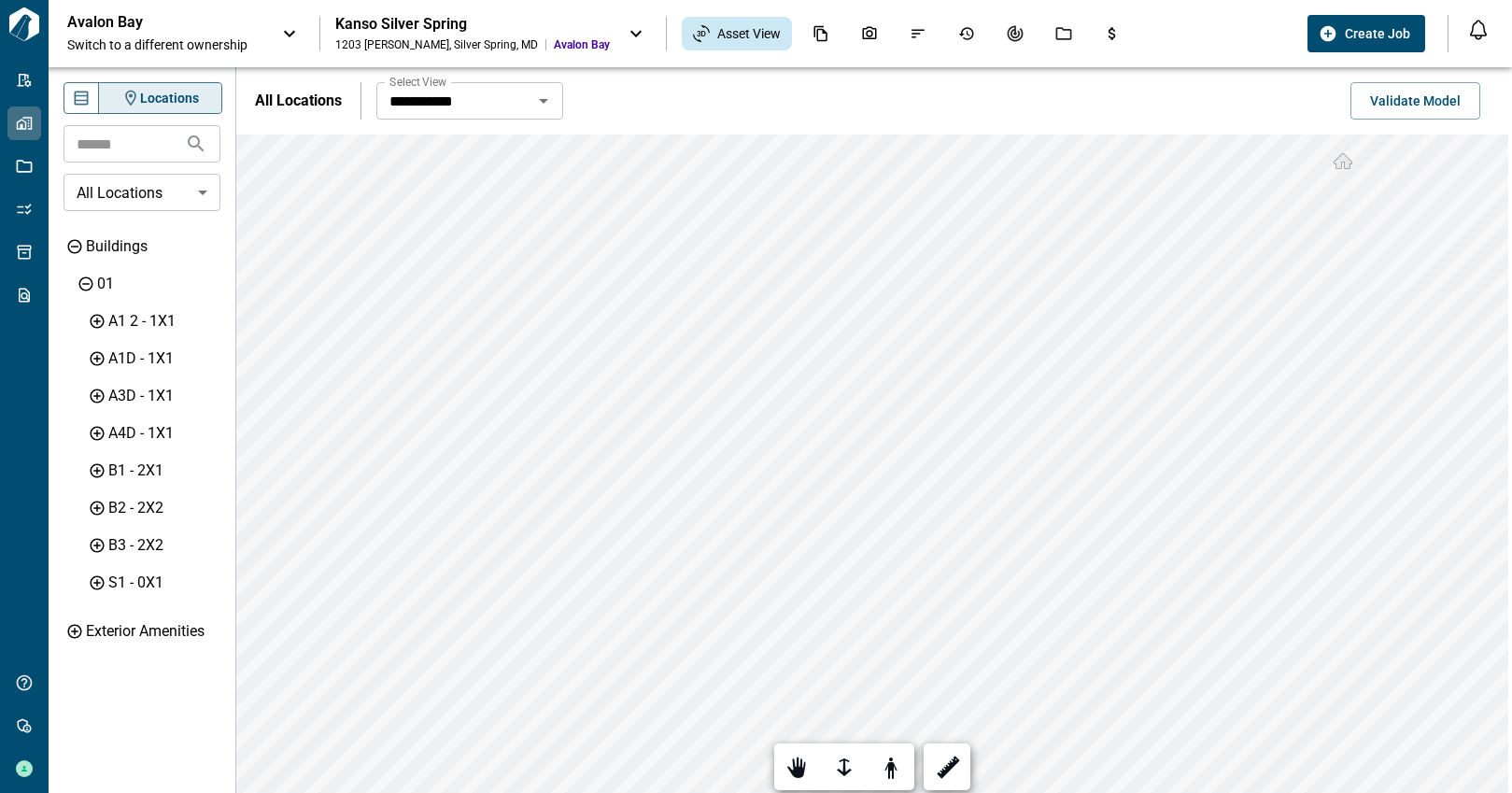 copy on "Kanso Silver Spring" 